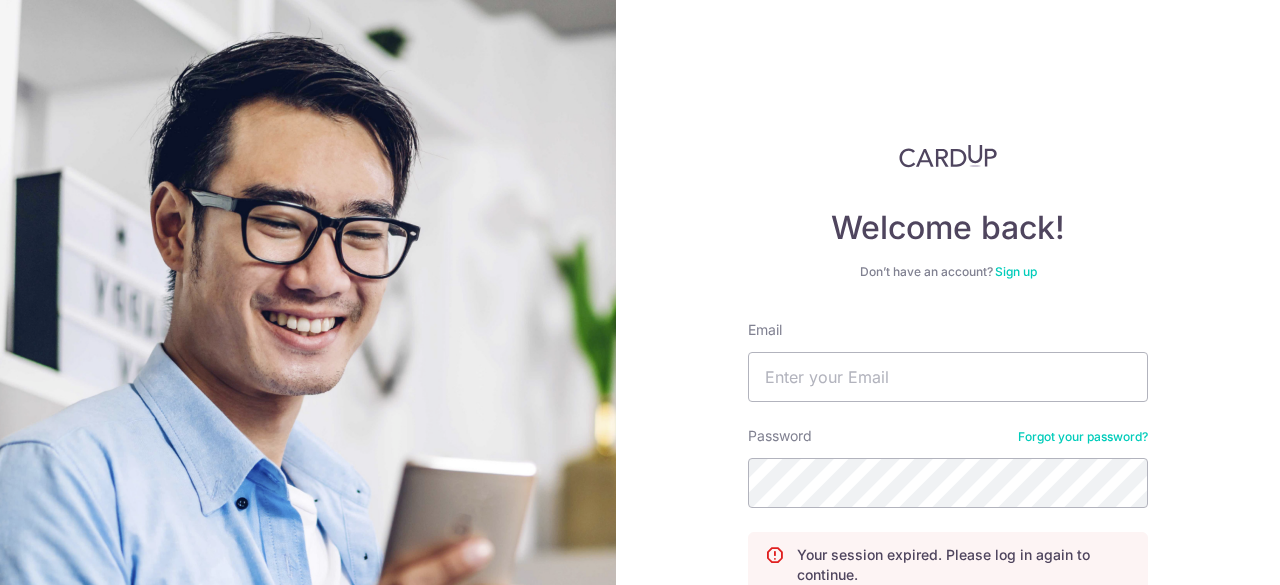 scroll, scrollTop: 0, scrollLeft: 0, axis: both 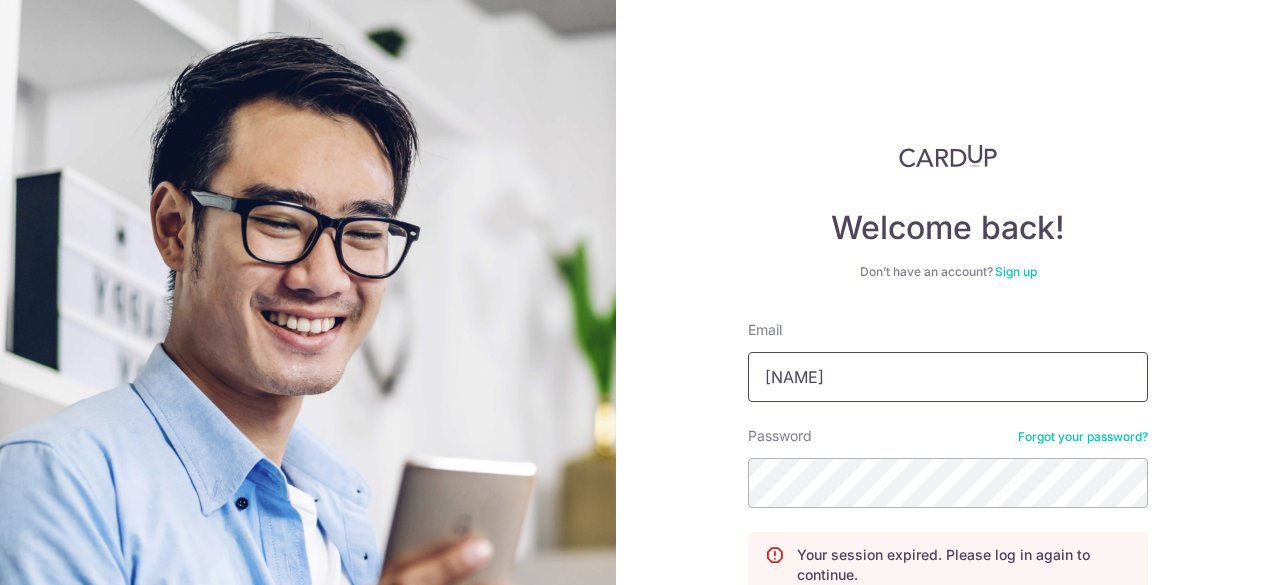 type on "edwin_thong@[EMAIL]" 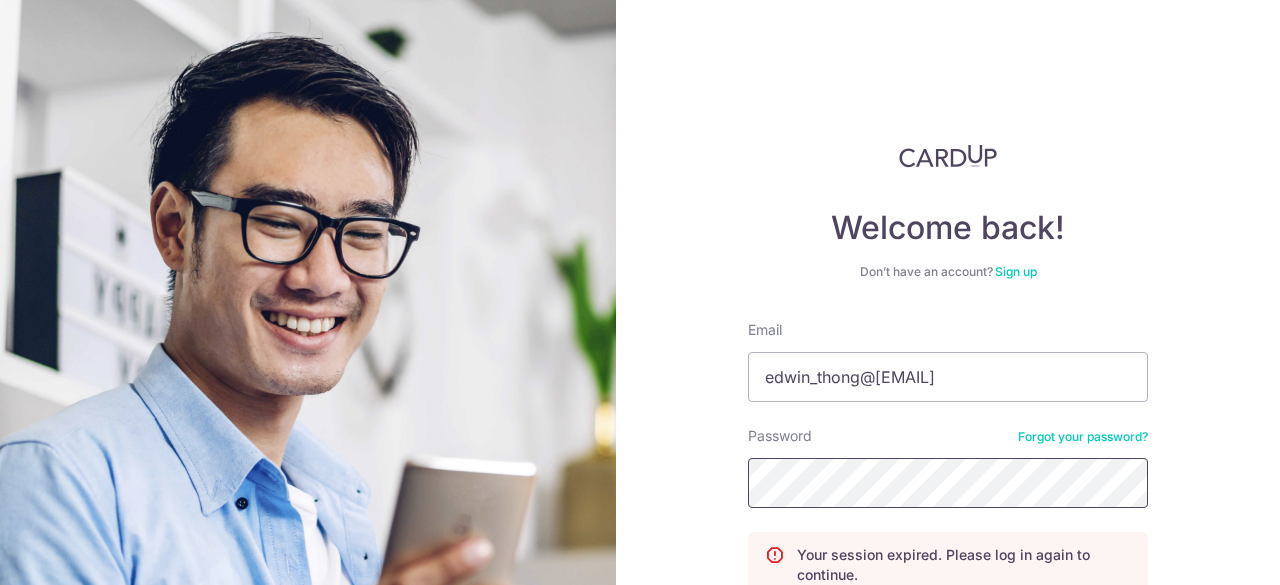 click on "Log in" at bounding box center [948, 639] 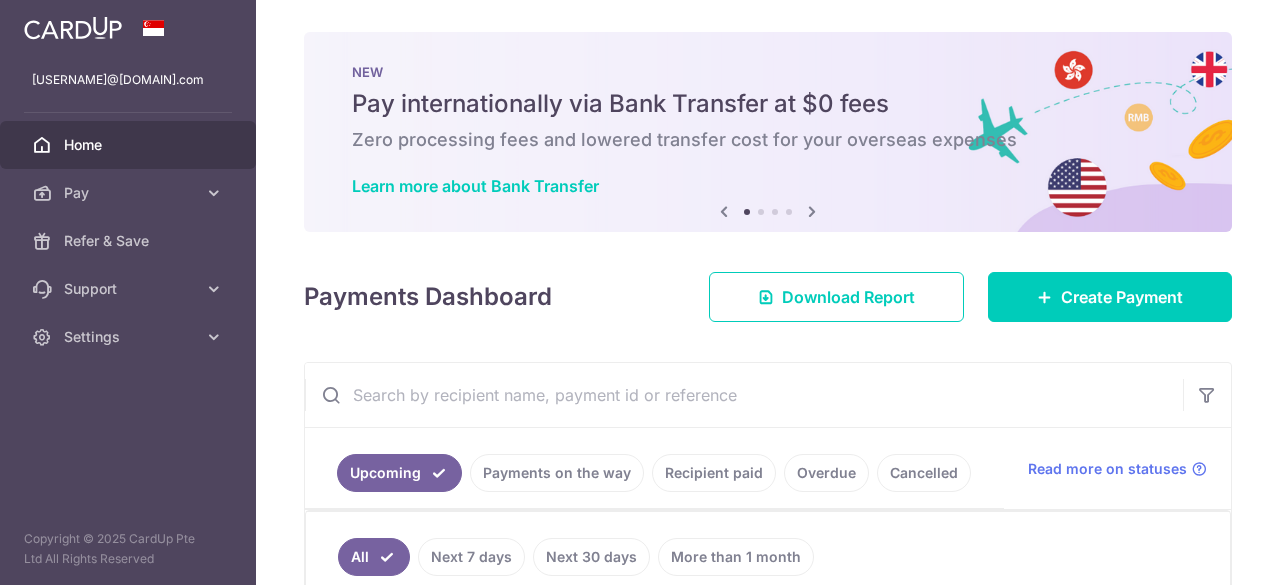 scroll, scrollTop: 0, scrollLeft: 0, axis: both 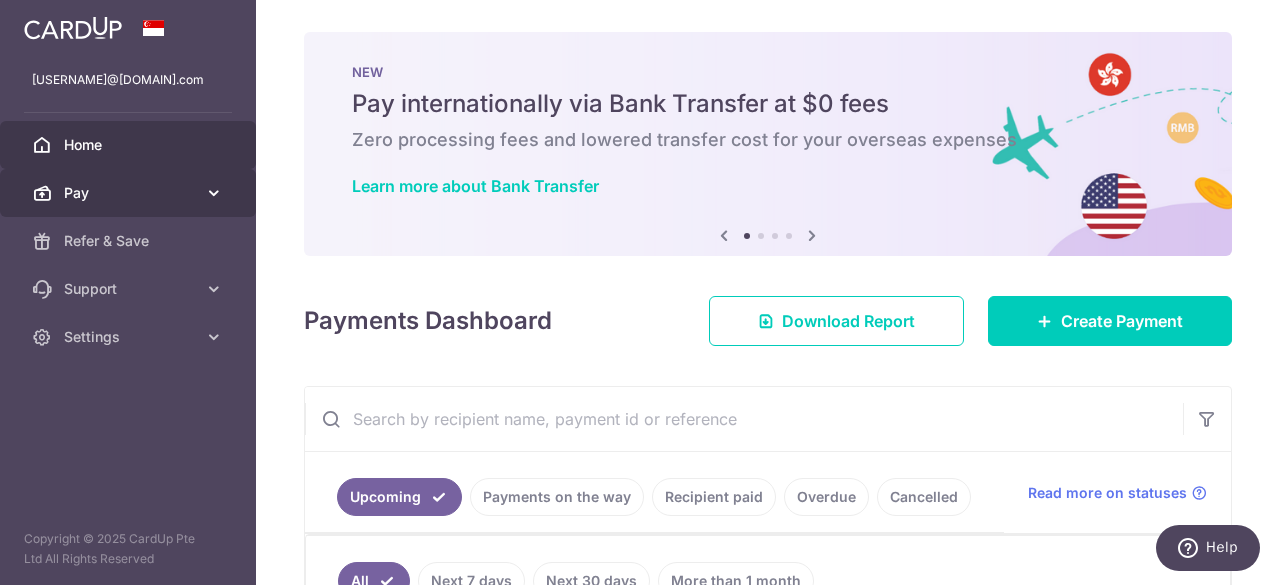 click on "Pay" at bounding box center (128, 193) 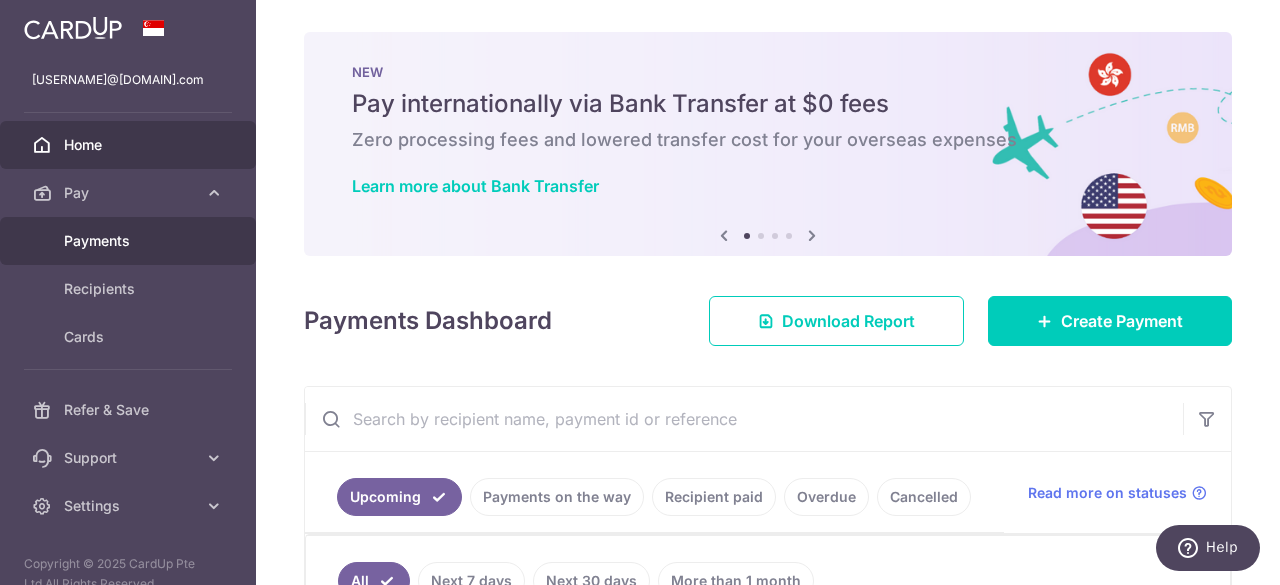 click on "Payments" at bounding box center (128, 241) 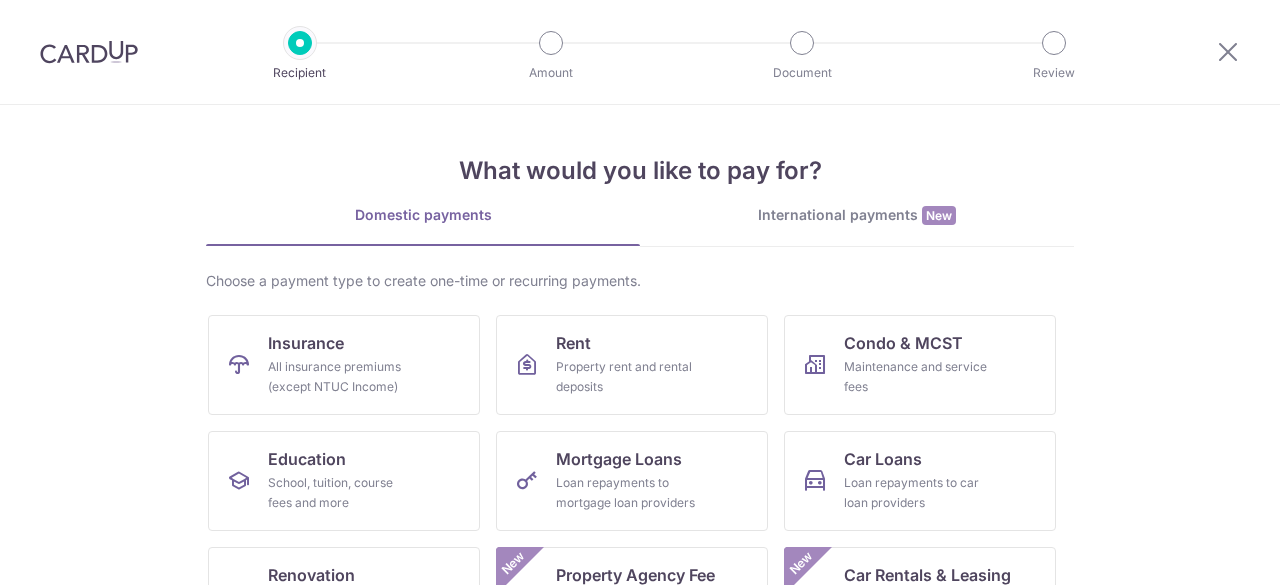 scroll, scrollTop: 0, scrollLeft: 0, axis: both 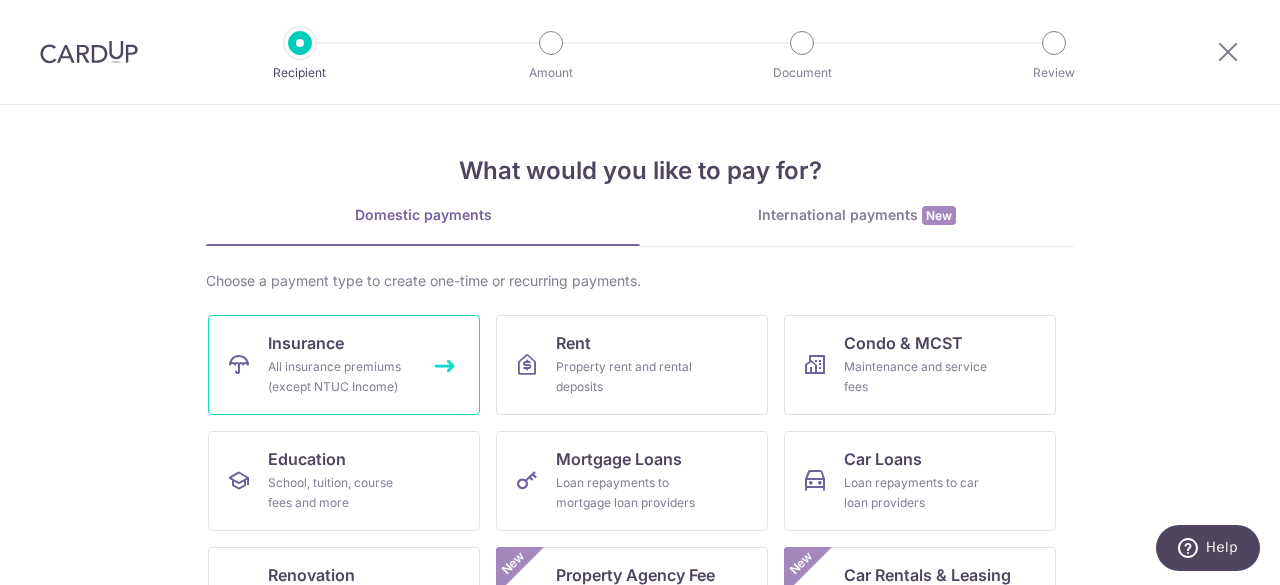 click on "Insurance All insurance premiums (except NTUC Income)" at bounding box center [344, 365] 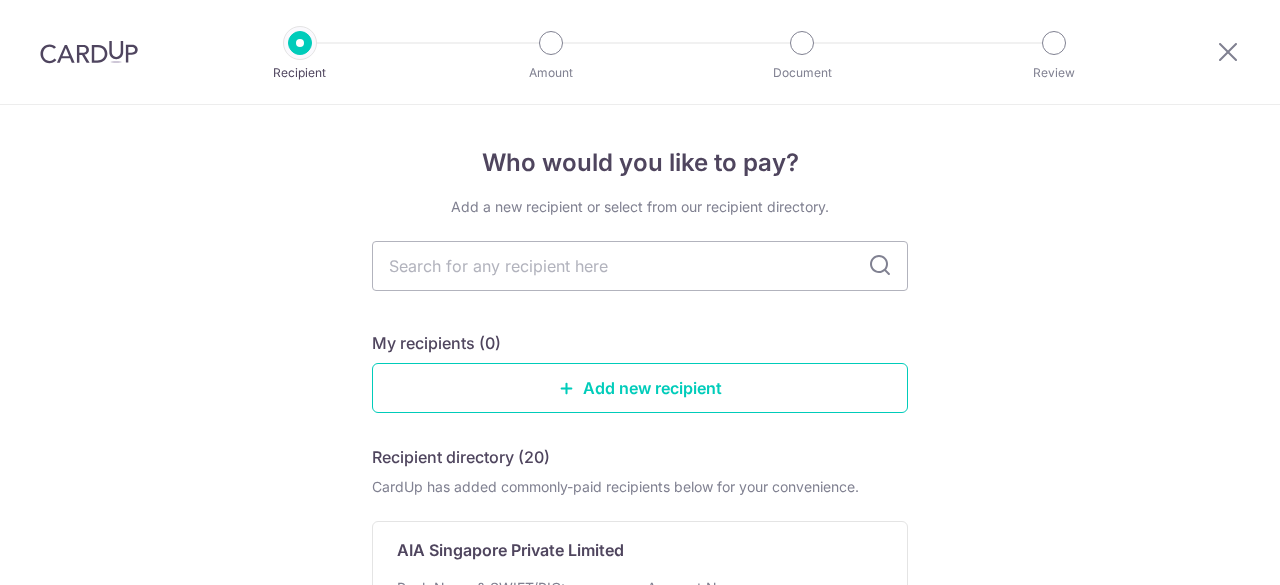 scroll, scrollTop: 0, scrollLeft: 0, axis: both 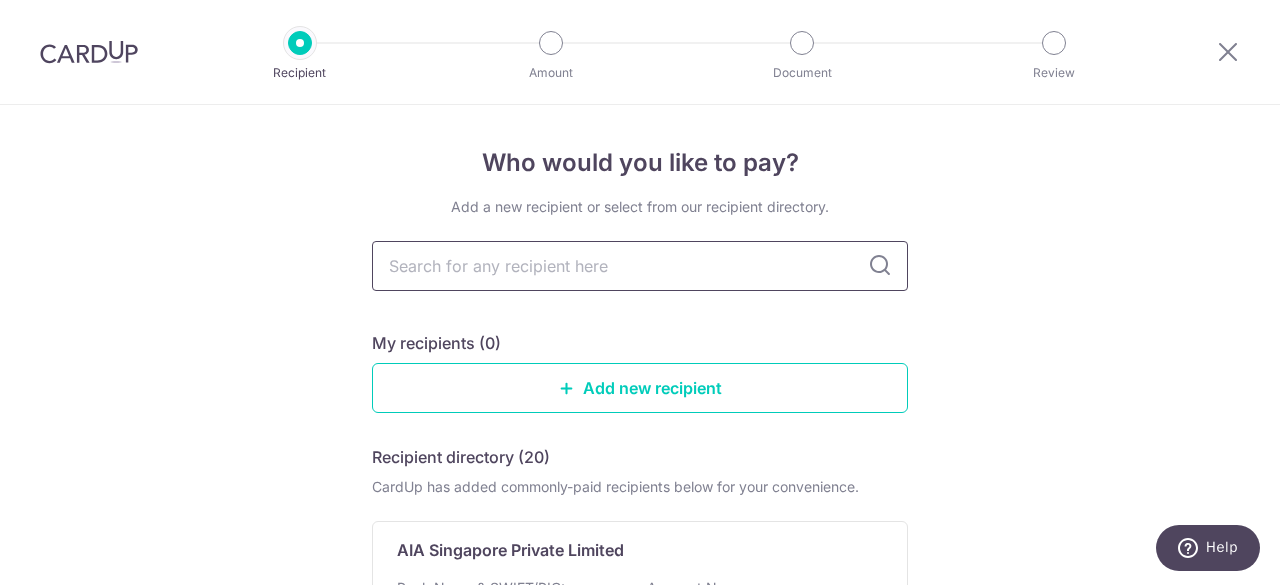 click at bounding box center (640, 266) 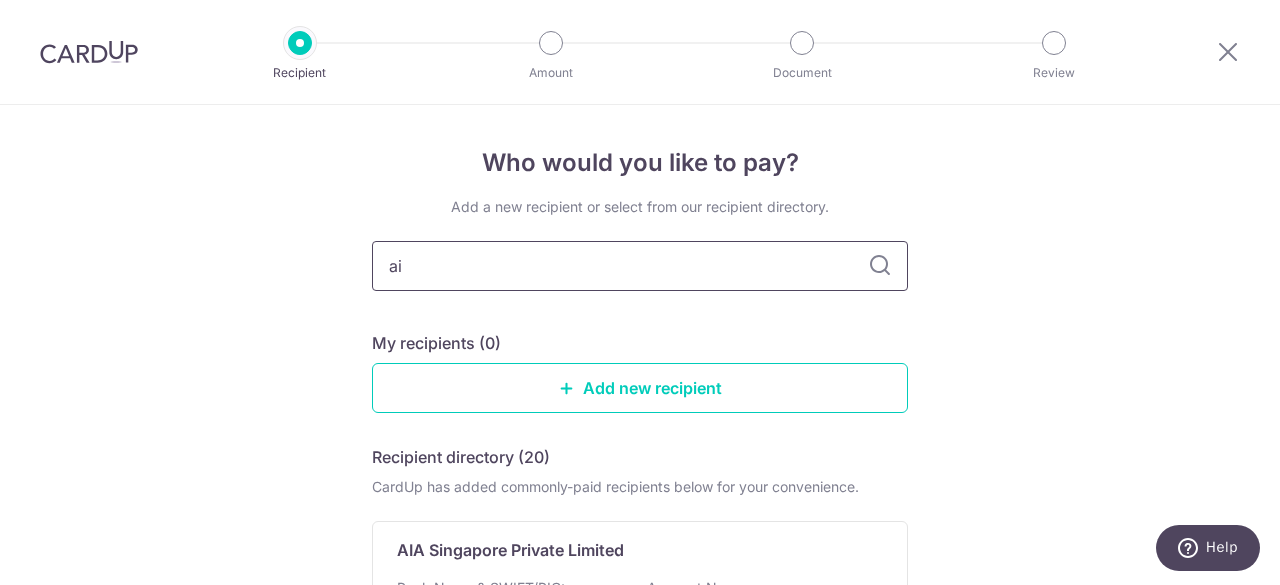 type on "aia" 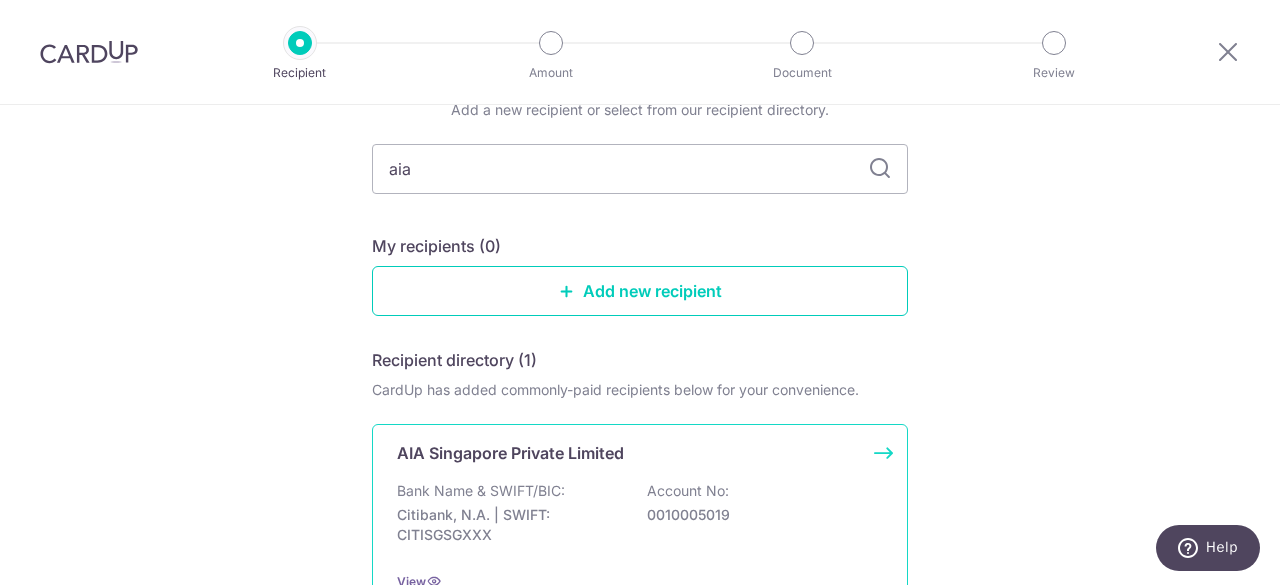 scroll, scrollTop: 100, scrollLeft: 0, axis: vertical 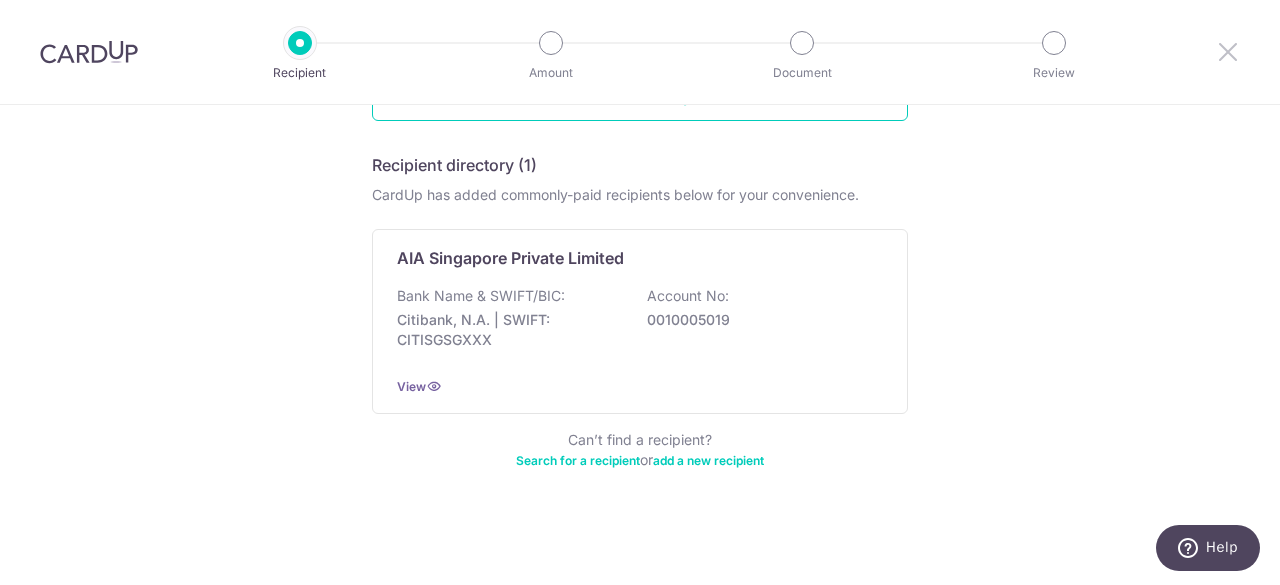 click at bounding box center (1228, 51) 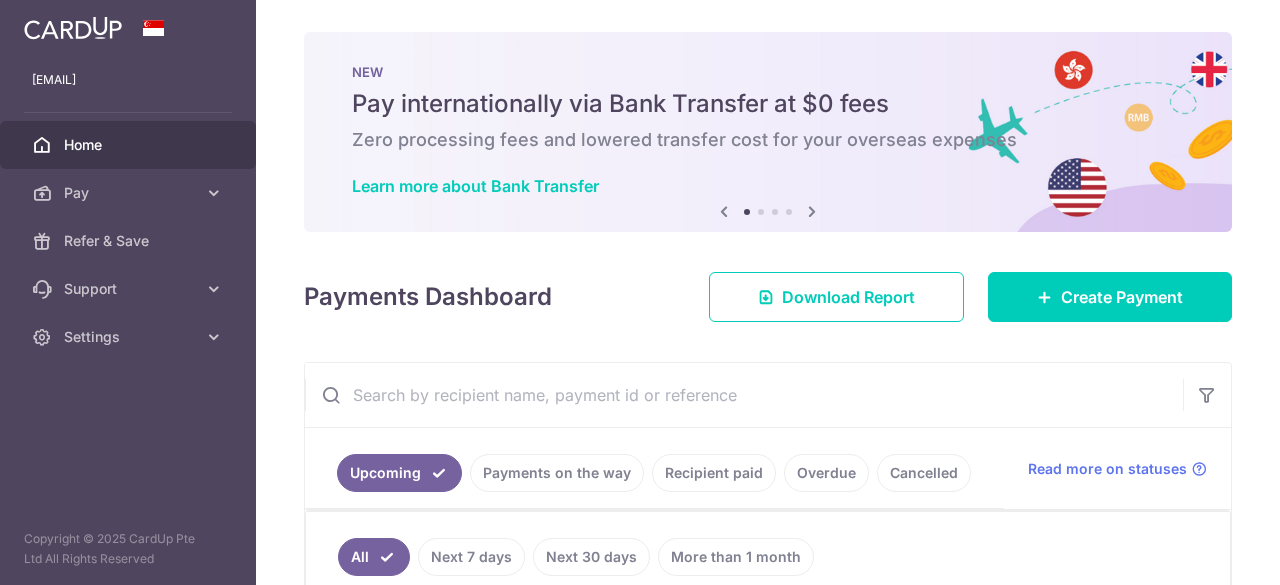 scroll, scrollTop: 0, scrollLeft: 0, axis: both 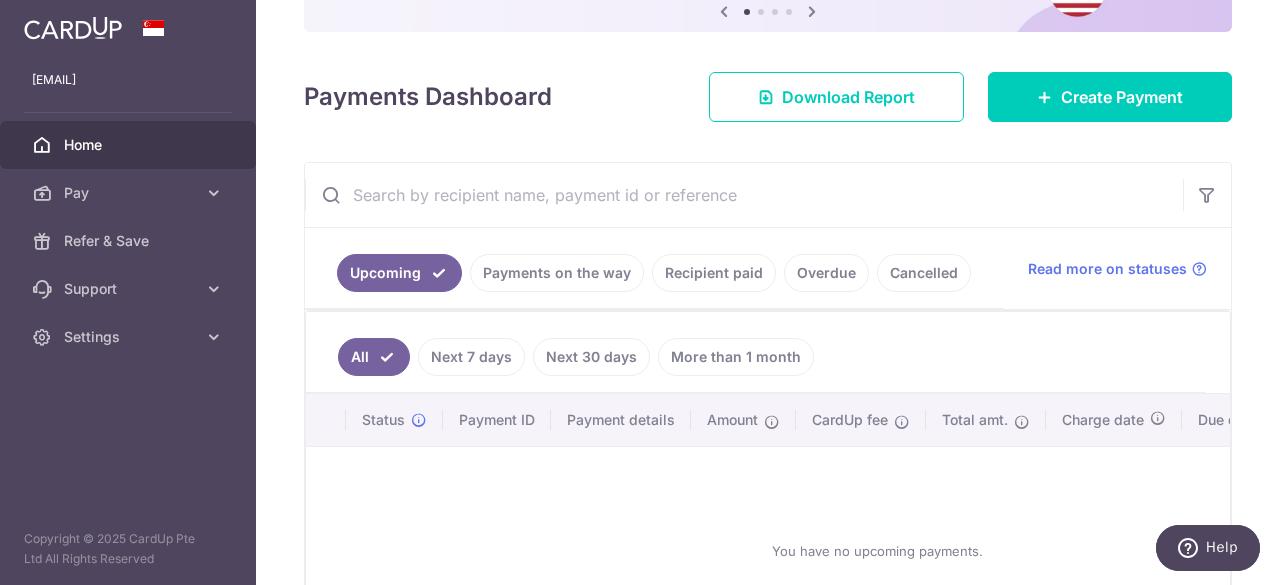 click on "Cancelled" at bounding box center [924, 273] 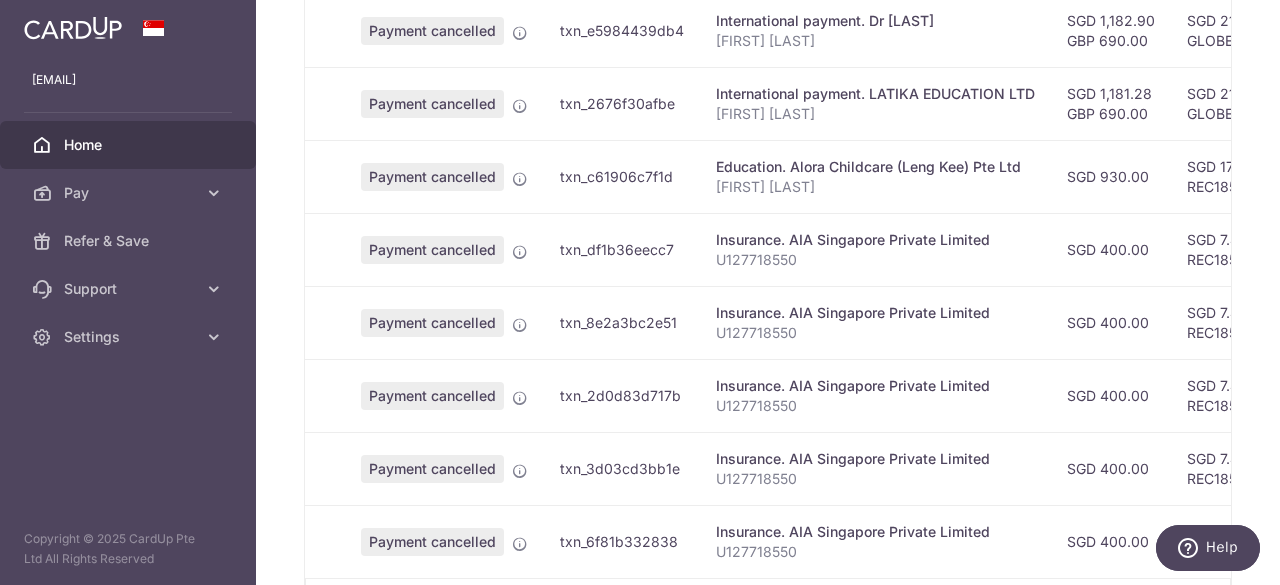 scroll, scrollTop: 654, scrollLeft: 0, axis: vertical 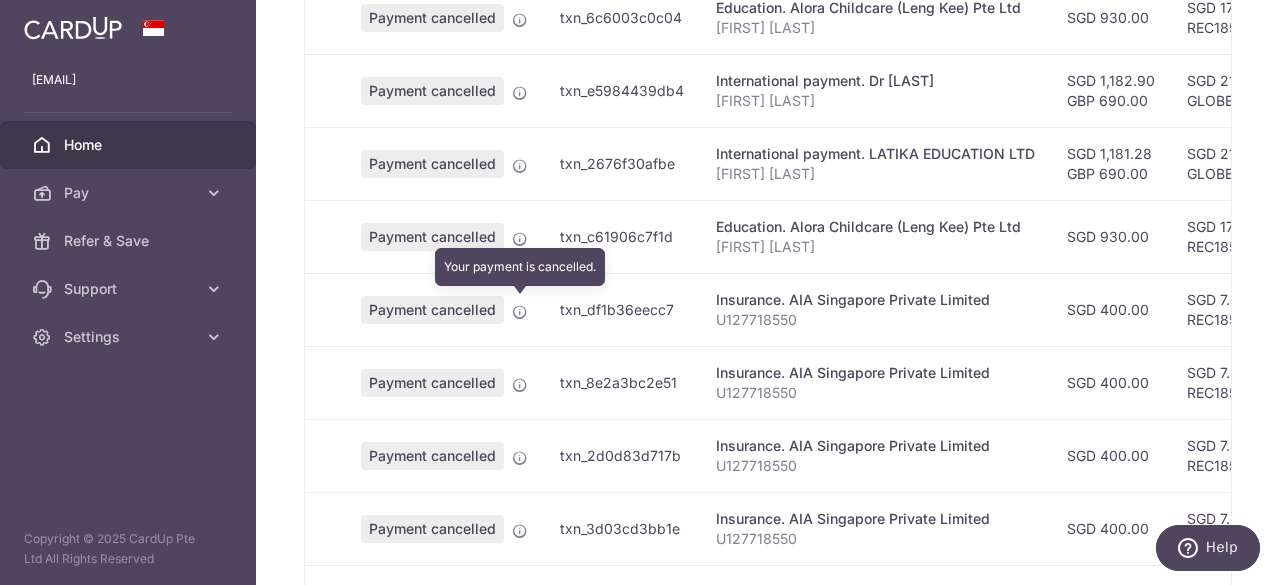 click at bounding box center [520, 312] 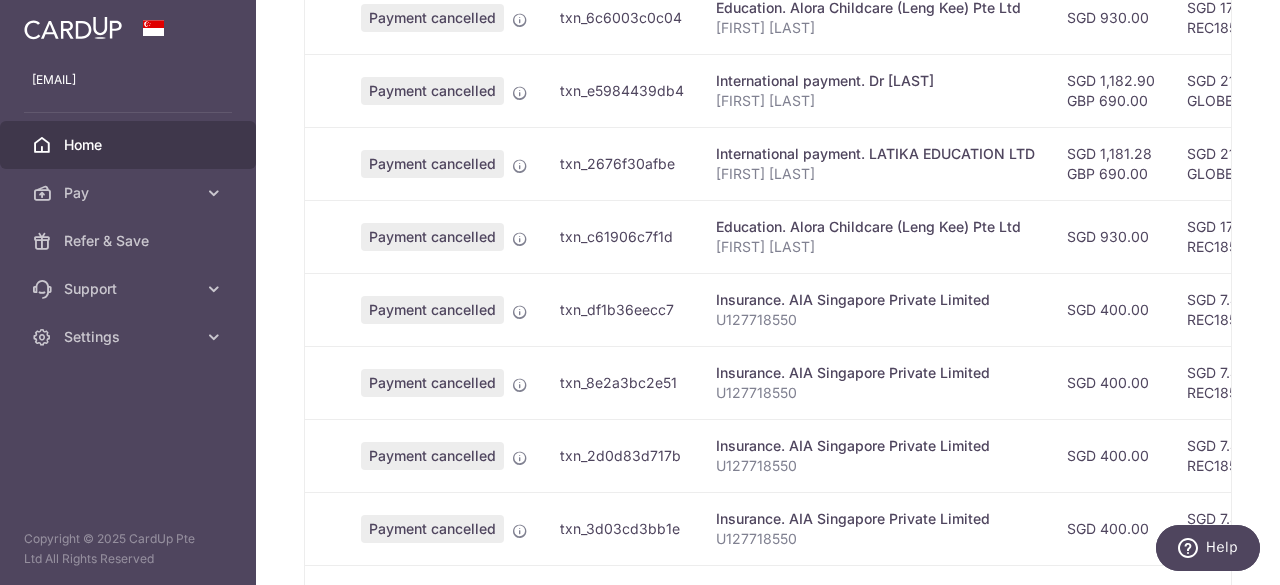 click on "Payment cancelled" at bounding box center [432, 310] 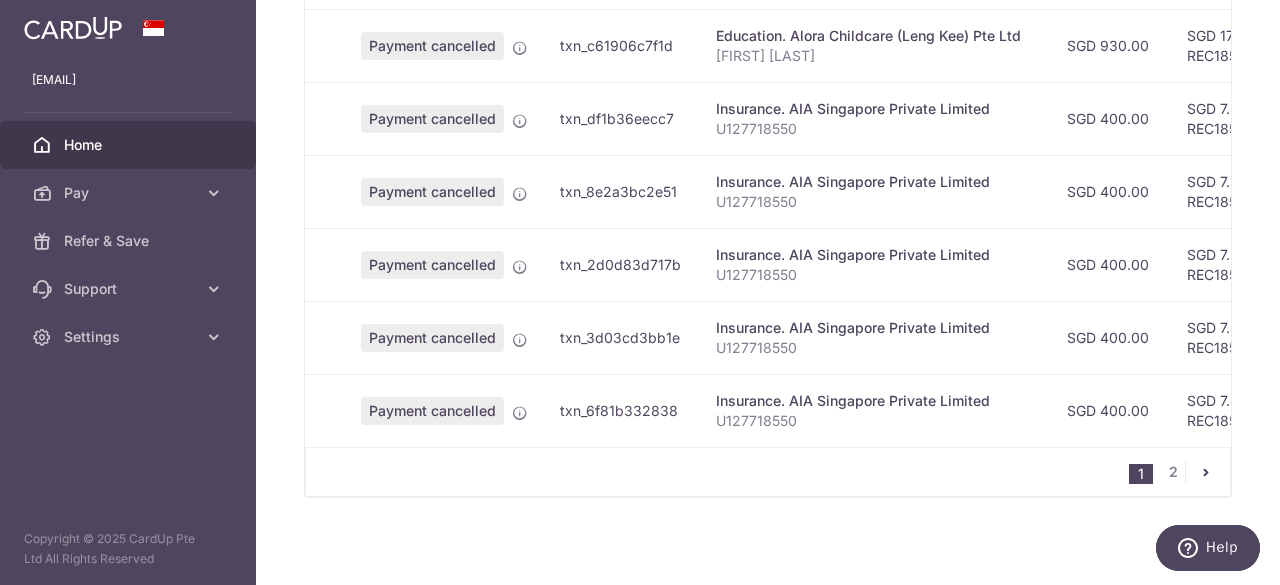 scroll, scrollTop: 854, scrollLeft: 0, axis: vertical 